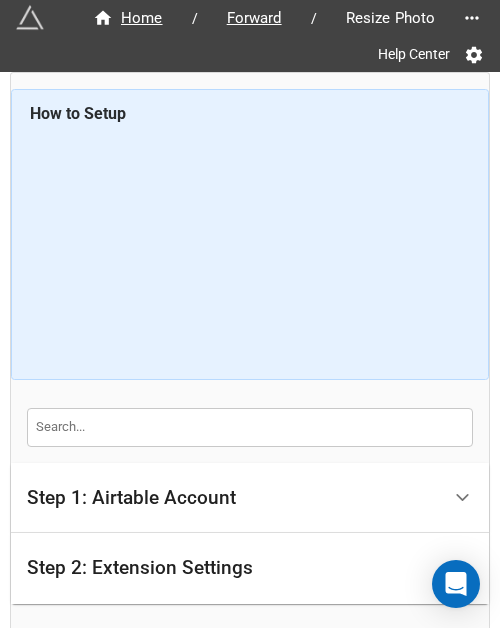 scroll, scrollTop: 0, scrollLeft: 0, axis: both 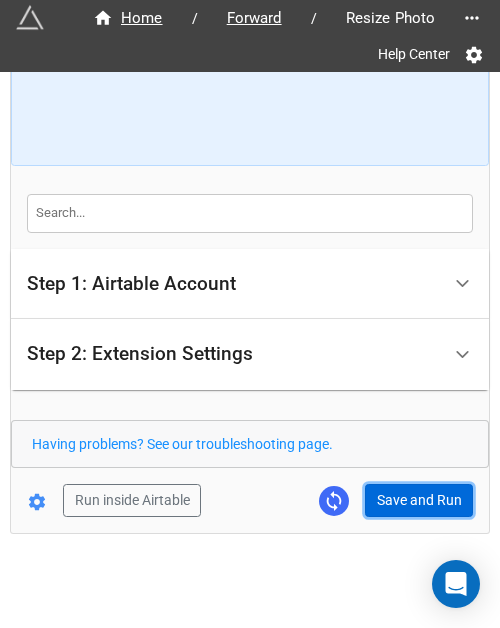 drag, startPoint x: 0, startPoint y: 0, endPoint x: 403, endPoint y: 507, distance: 647.65576 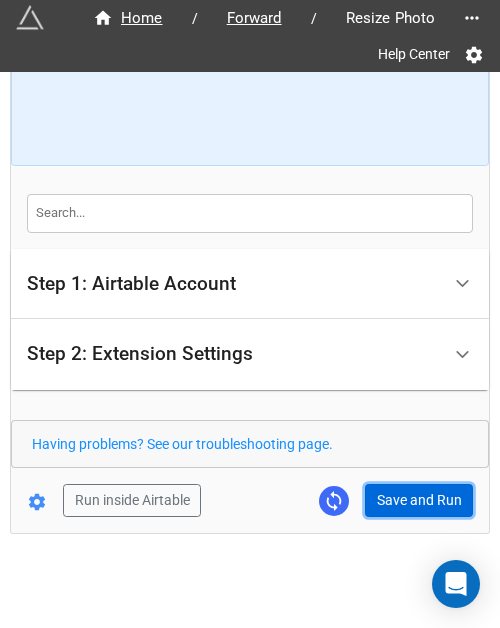 click on "Save and Run" at bounding box center (419, 501) 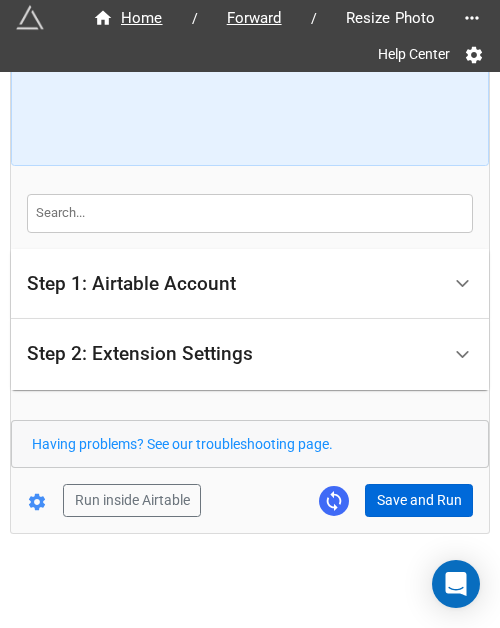 click on "How to Setup Step 1: Airtable Account Airtable User API Key [NAME] Airtable Base [COMPANY] Airtable Table Forward Filtering Master Step 2: Extension Settings Original Images Airtable Field The field that contains the images that you'd like to resize. This field must be an 'Attachment' Field. KG Photo_BIG Resized Images Airtable Field The field where the resized images will be stored. If a file in the Original Images Airtable Field is not suppored (e.g. PDF), then we will save the original file in the new field without resizing it. This field must be an 'Attachment' Field. KG Photo_Small Image Scale (Only if not using width/height) Only use this if you're not using width and height. If you input 0.5, that will shrink the images in half. .25 Image Width (Only if not using scale) Only use this if you're not using 'scale'. If a height is not specified, the images will be resized to the given width, while maintaining the aspect ratio. Image Height (Only if not using scale) Convert images to JPEG Advanced" at bounding box center (250, 196) 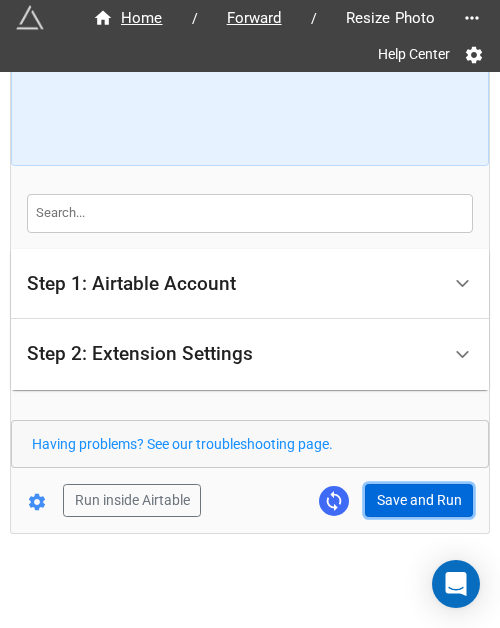 click on "Save and Run" at bounding box center [419, 501] 